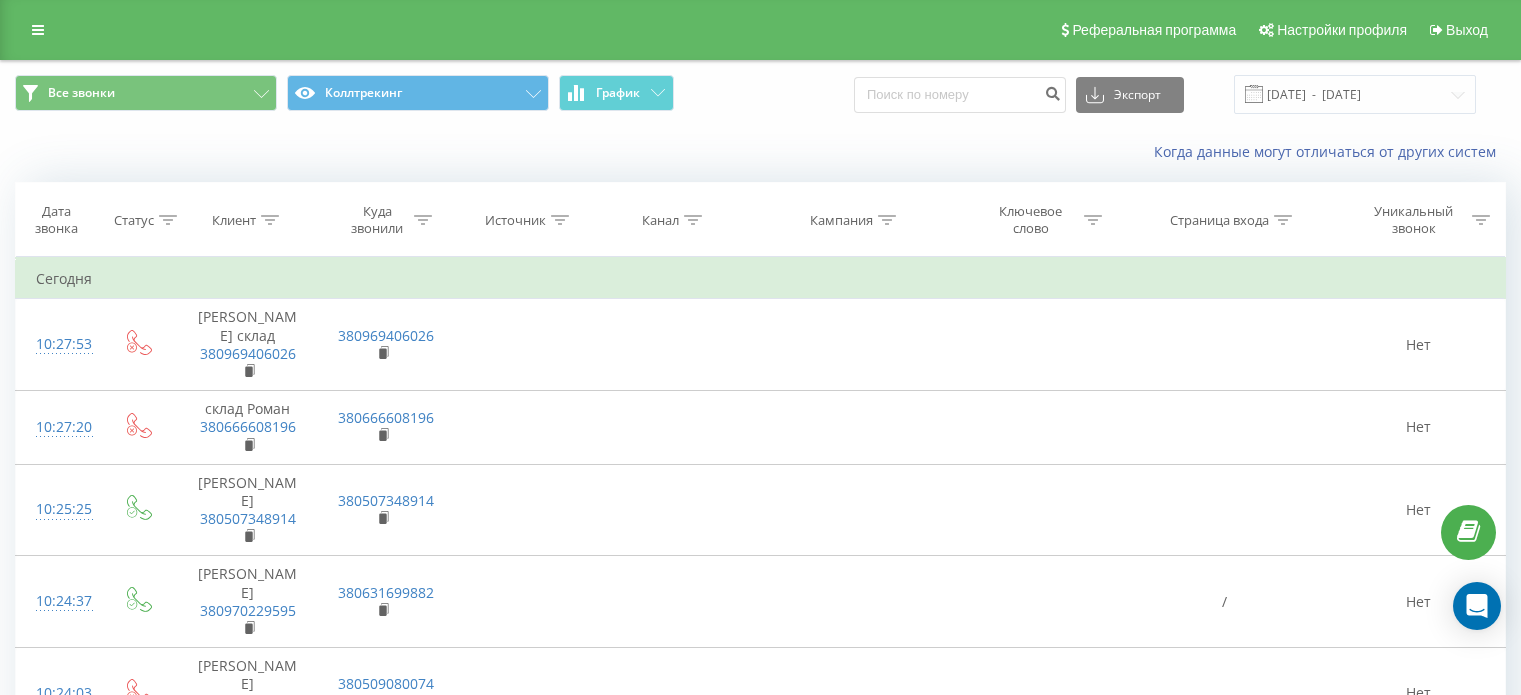 scroll, scrollTop: 3167, scrollLeft: 0, axis: vertical 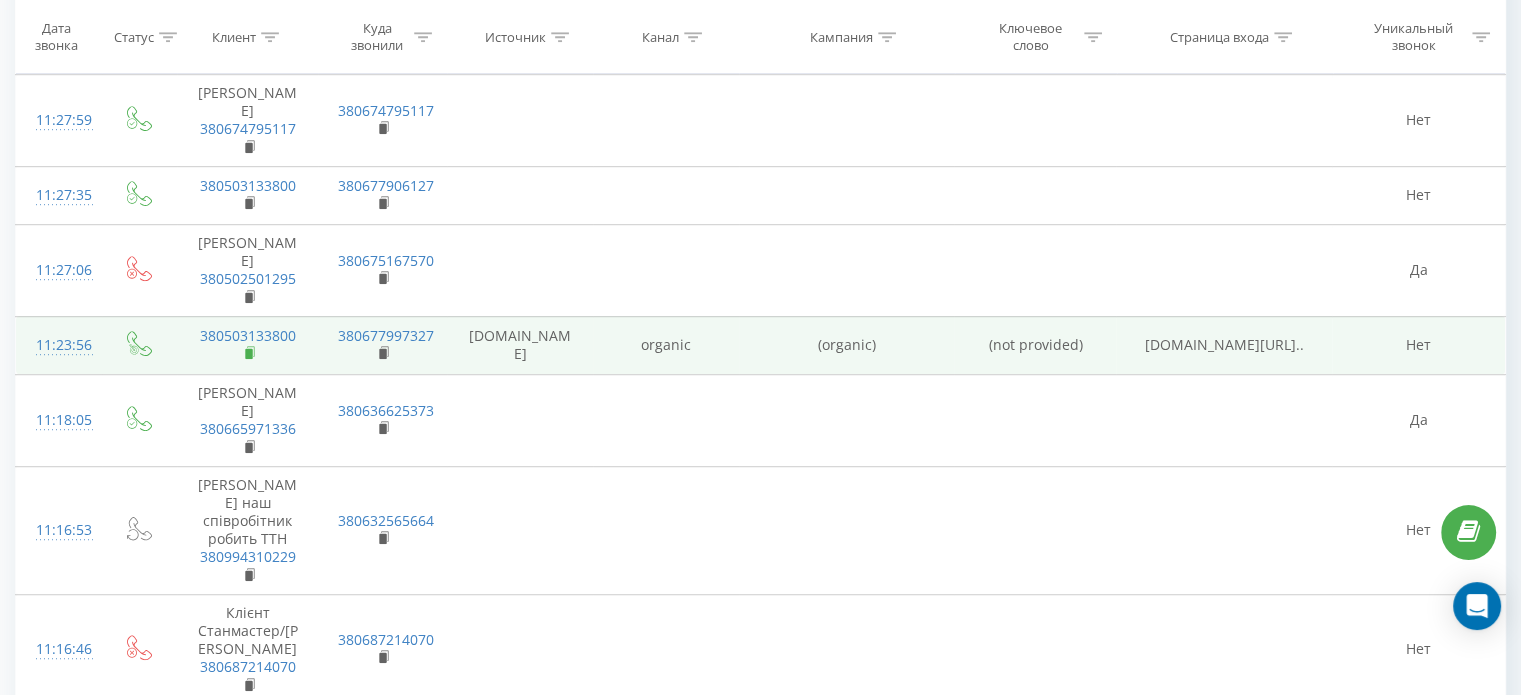 click 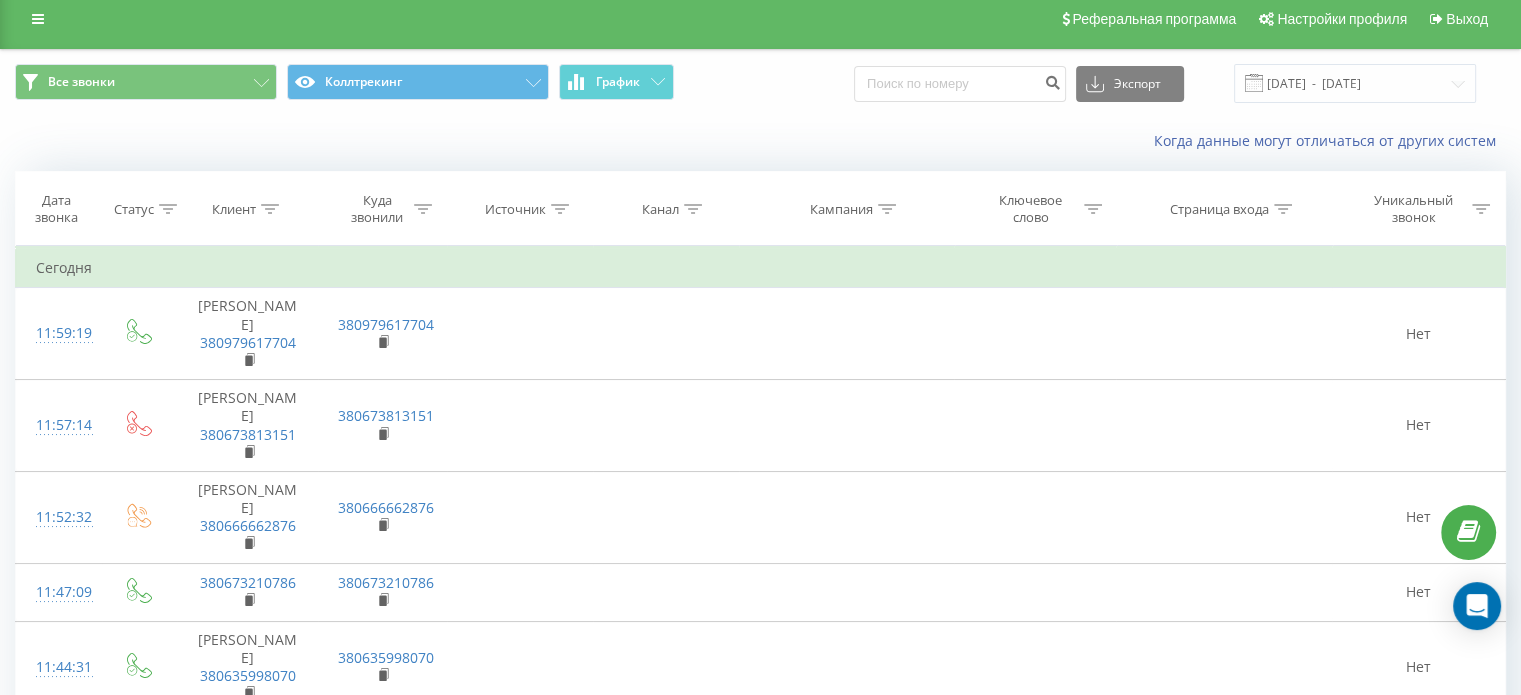 scroll, scrollTop: 0, scrollLeft: 0, axis: both 